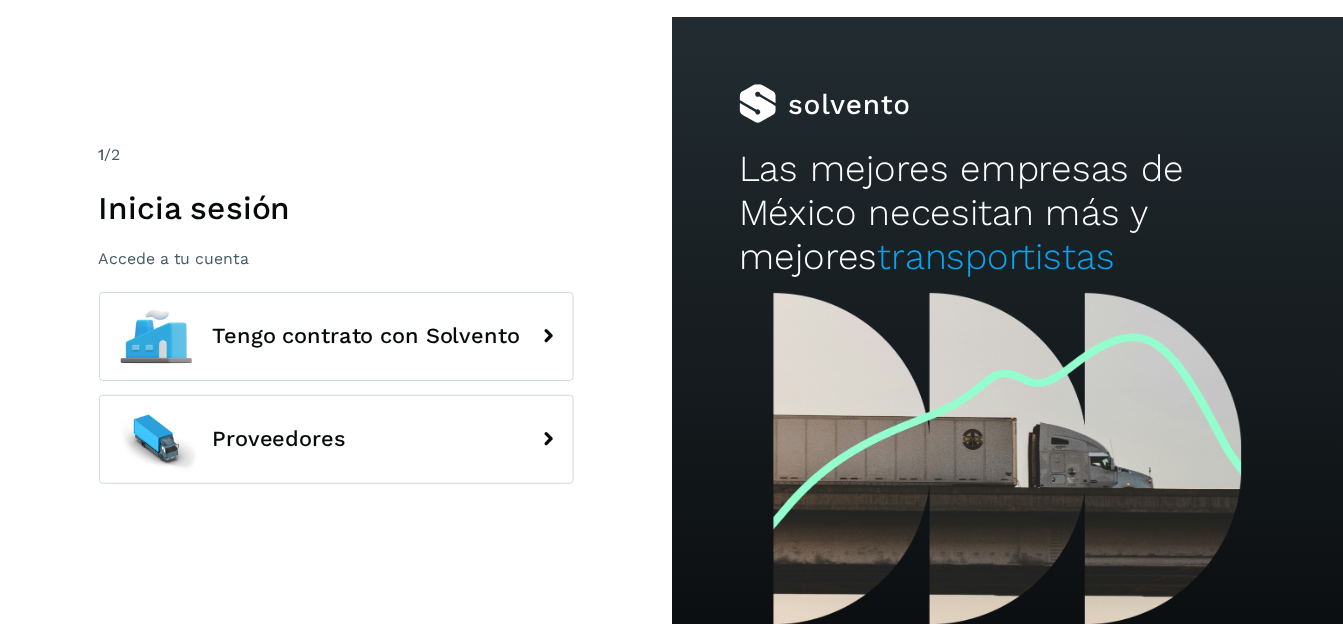 scroll, scrollTop: 0, scrollLeft: 0, axis: both 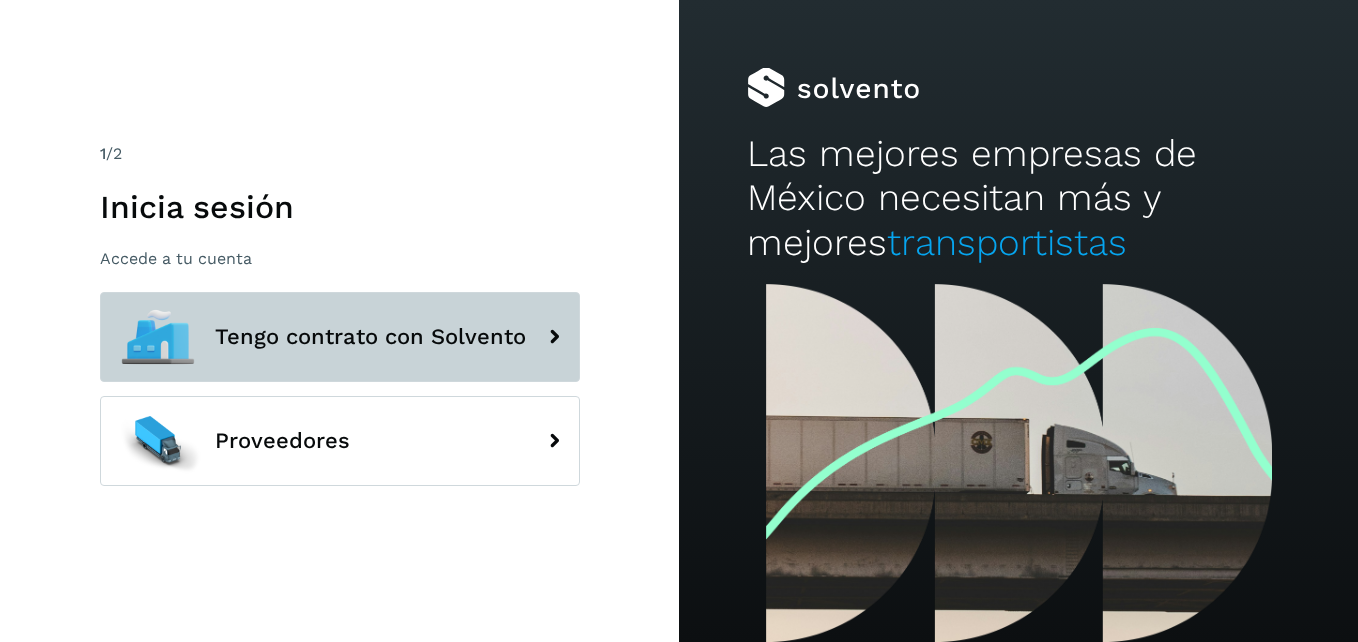 click on "Tengo contrato con Solvento" at bounding box center (340, 337) 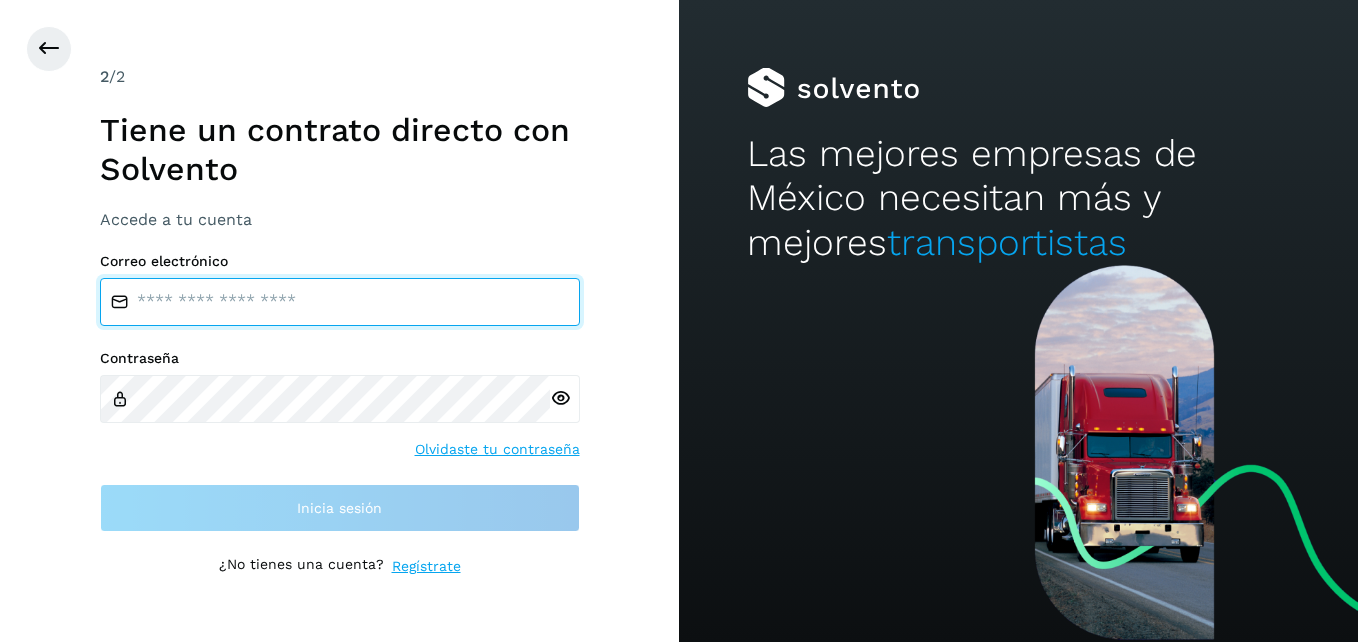 type on "**********" 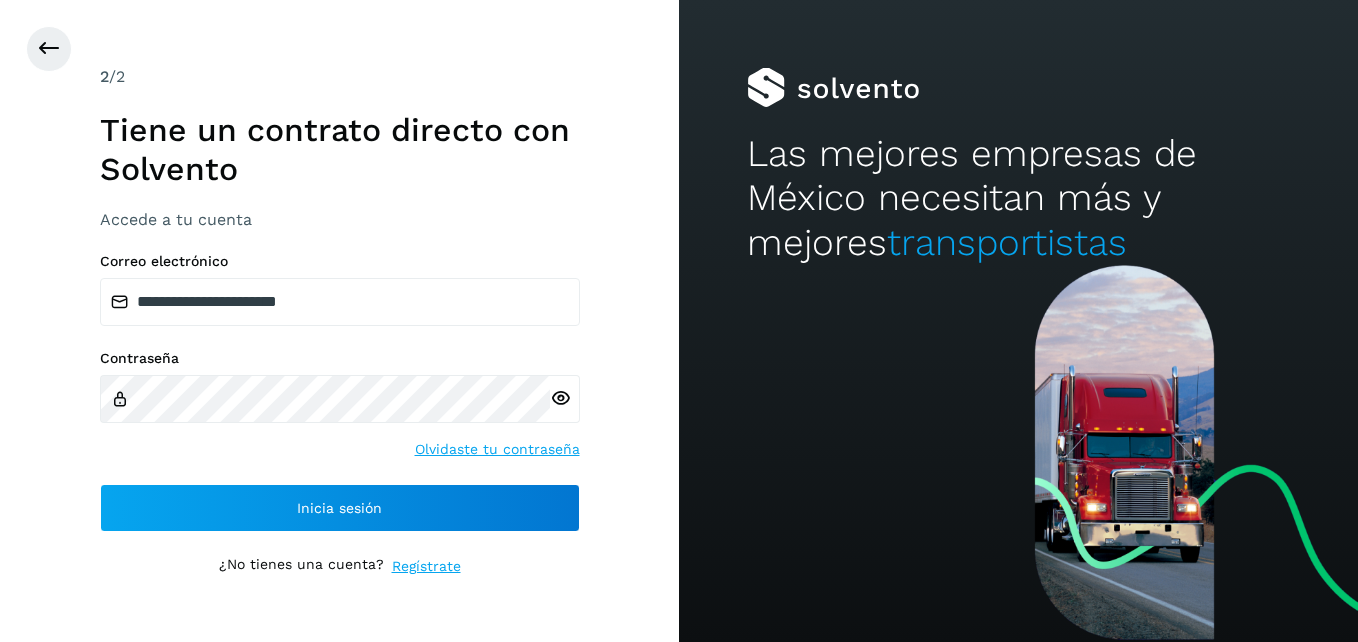 click on "**********" at bounding box center [340, 321] 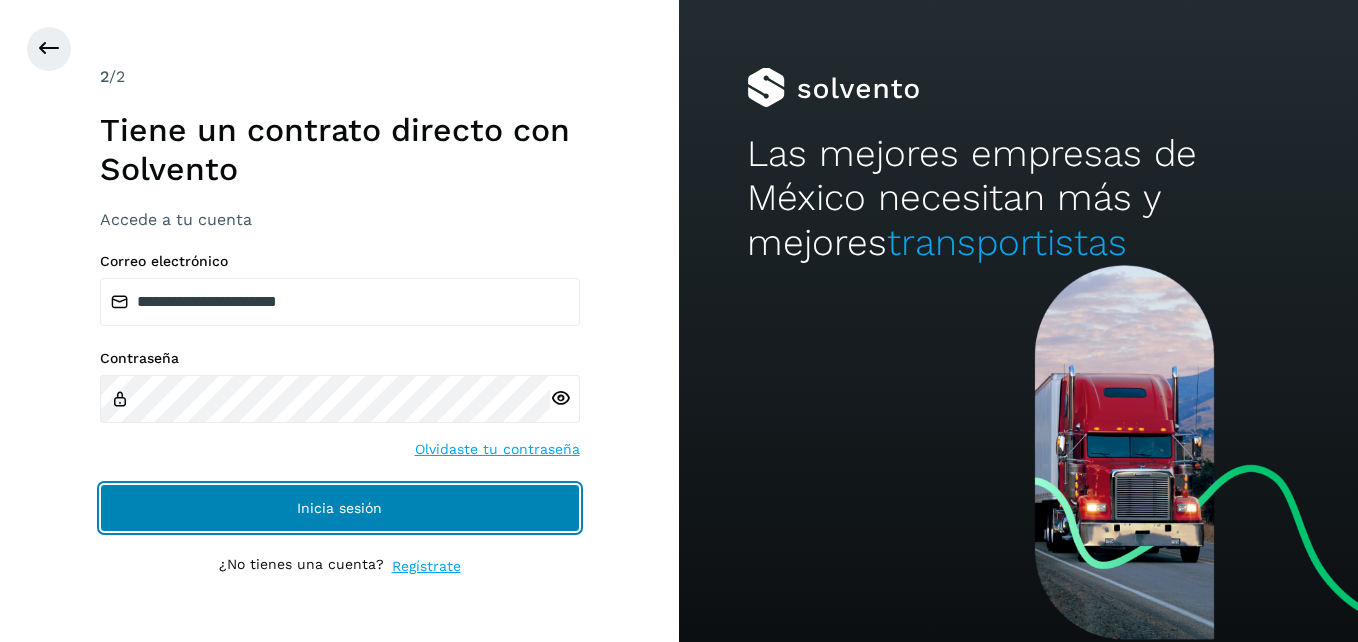 click on "Inicia sesión" at bounding box center [340, 508] 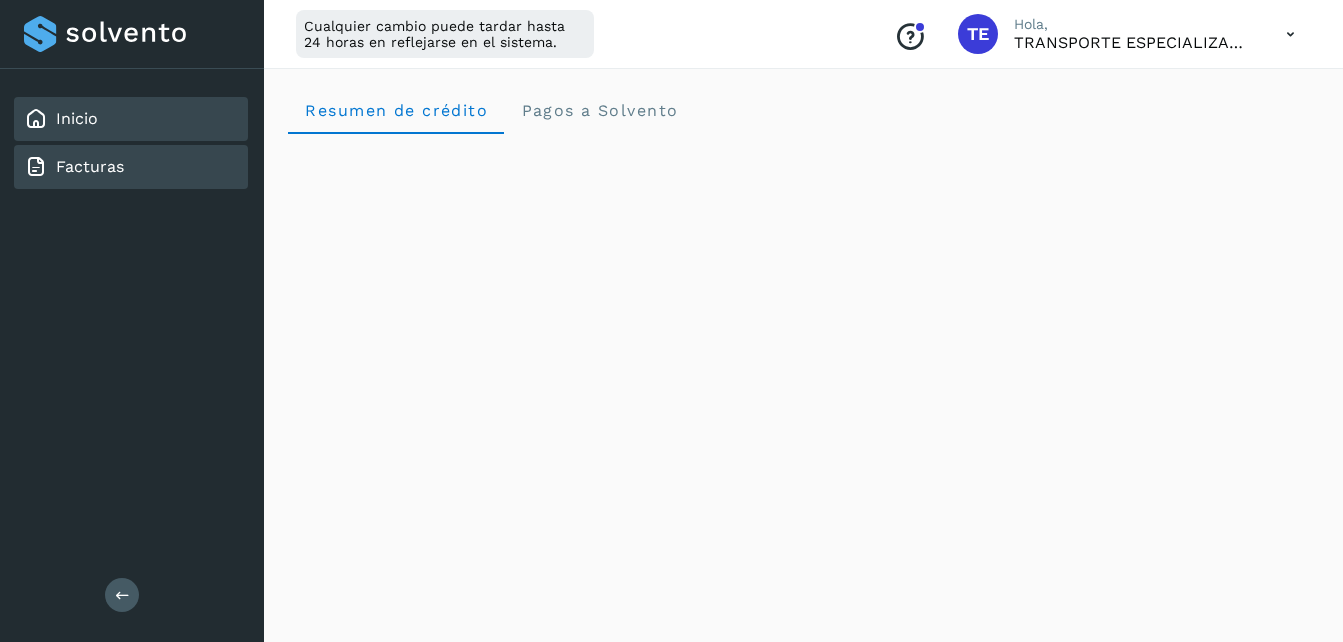 click on "Facturas" 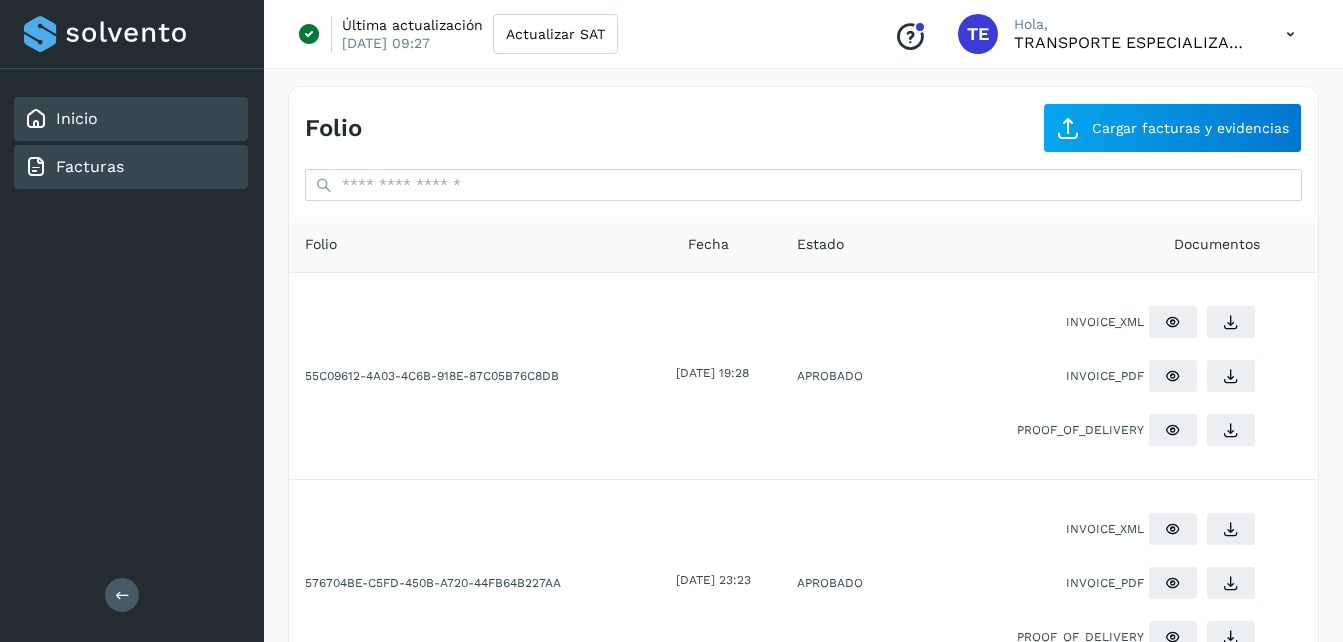 click on "Inicio" 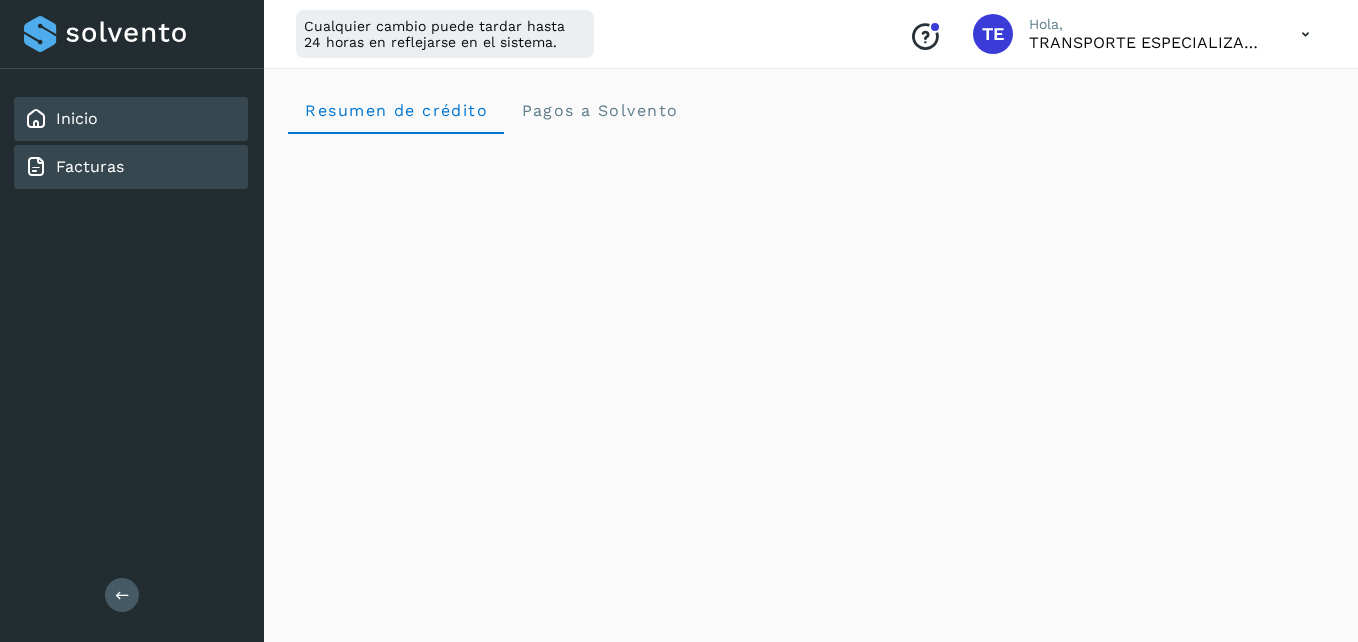 click on "Facturas" 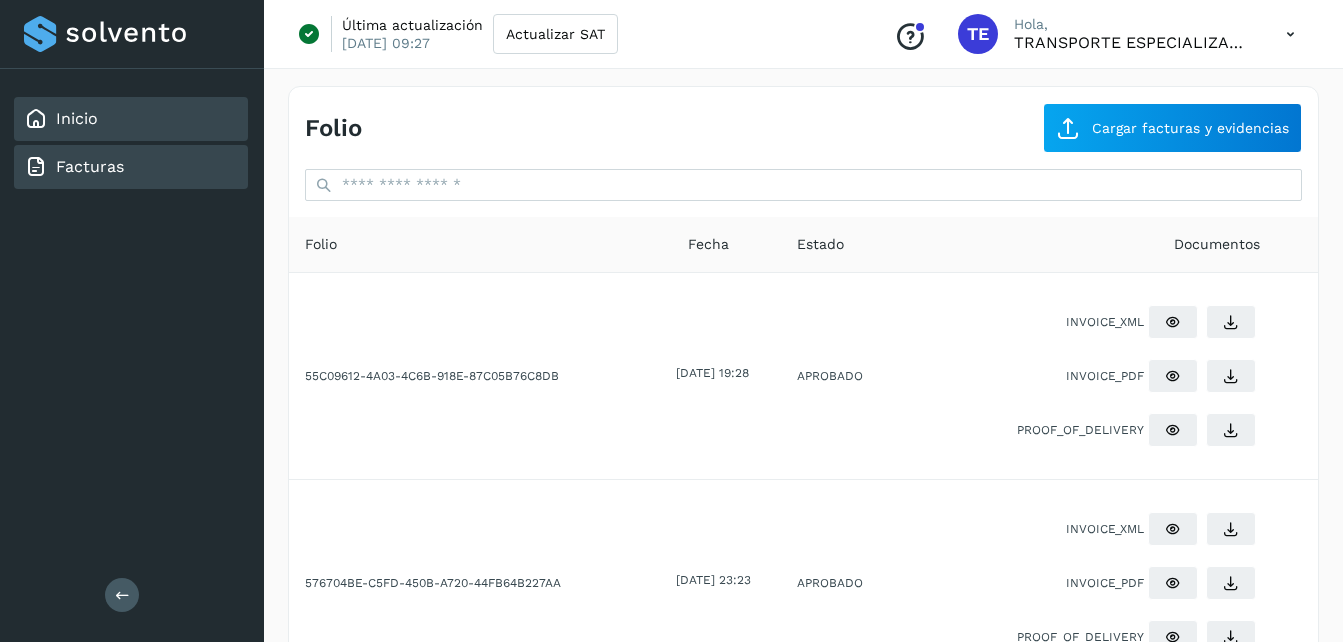 click on "Inicio" 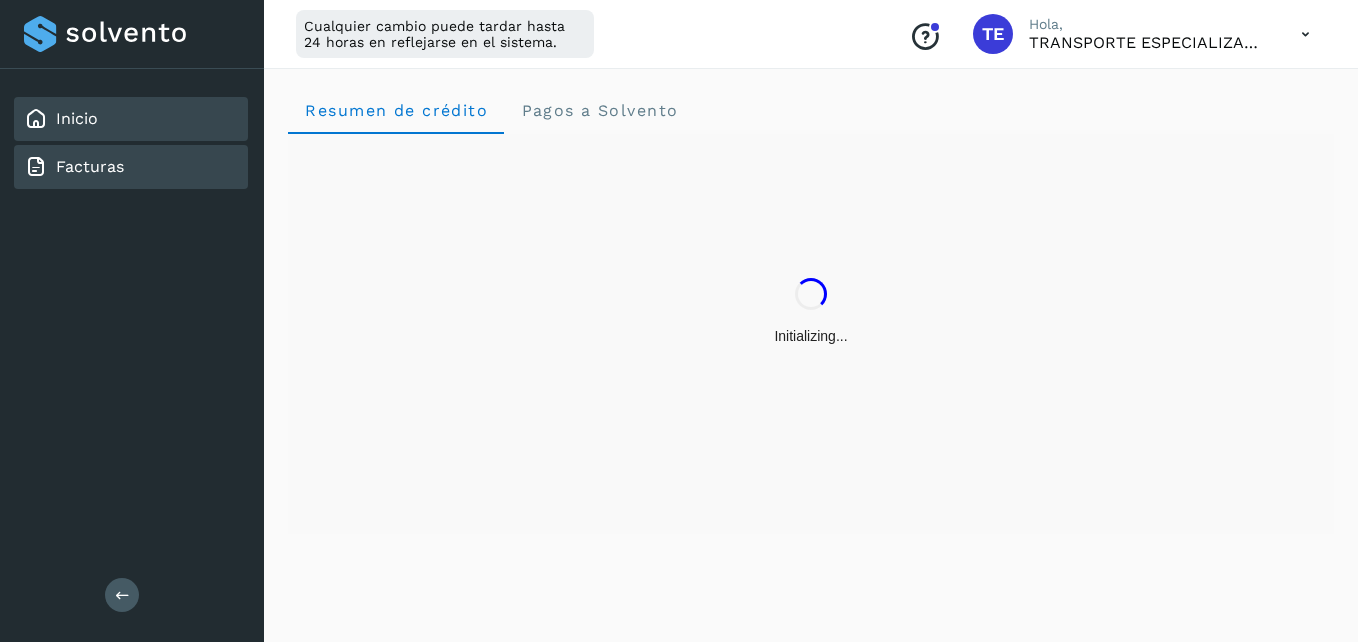 click on "Facturas" 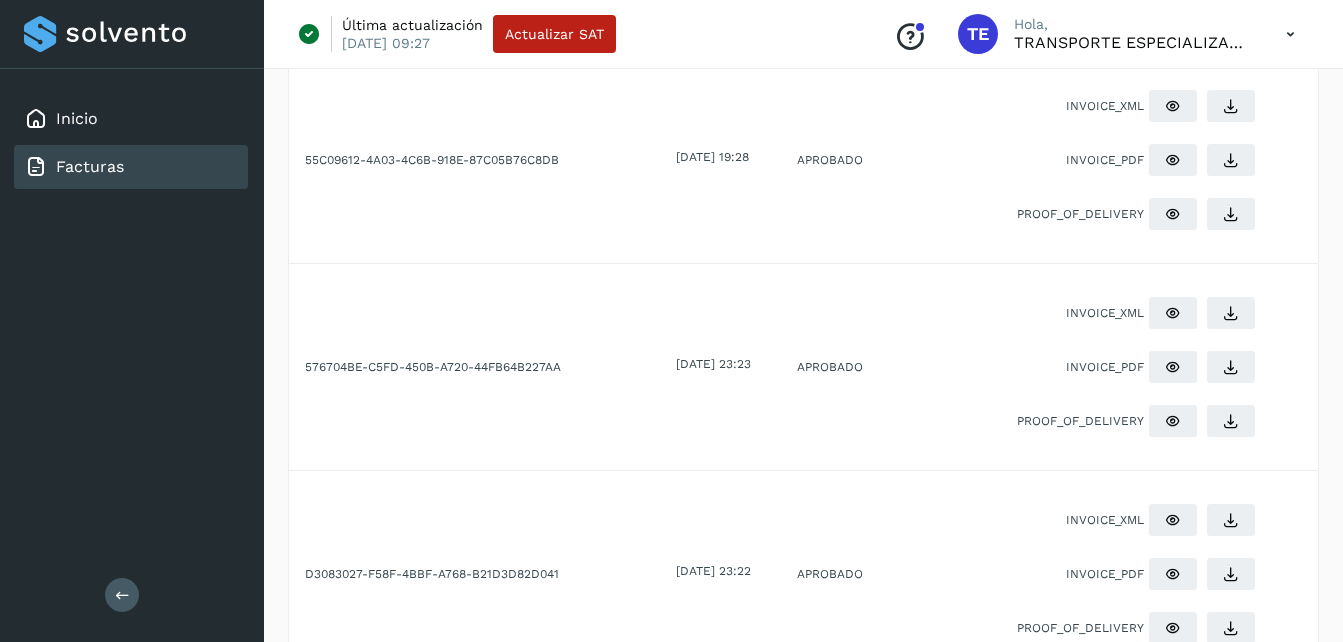 scroll, scrollTop: 0, scrollLeft: 0, axis: both 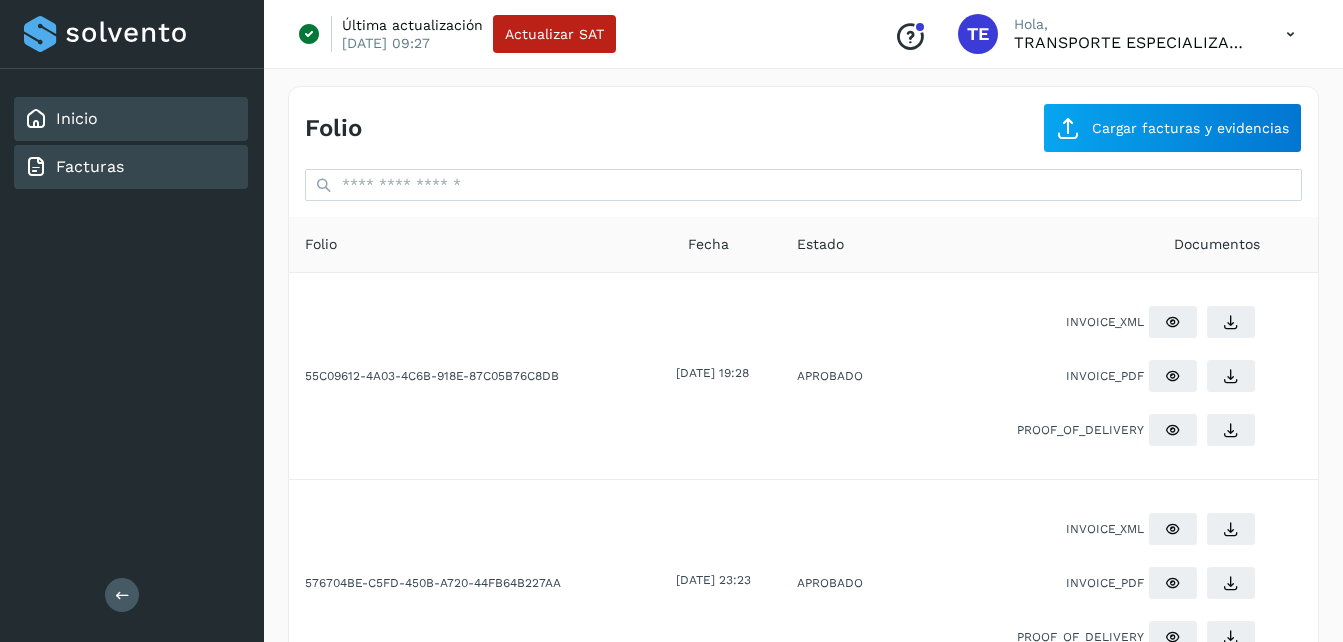 click on "Inicio" 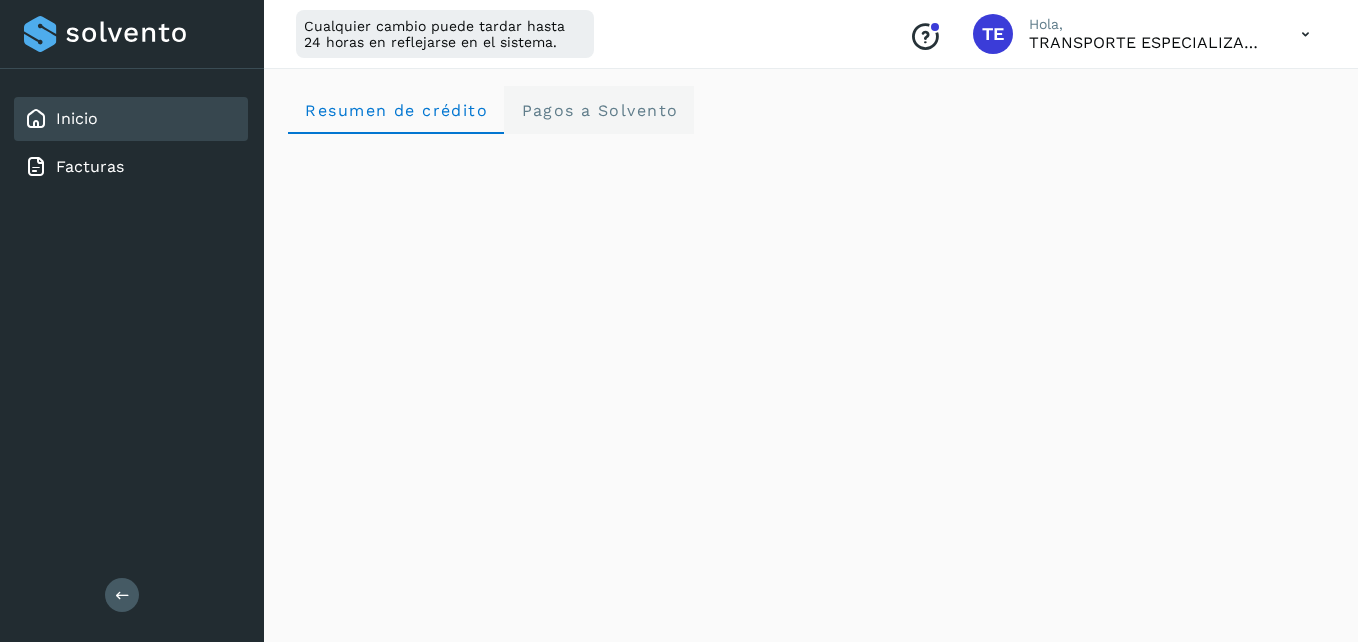 click on "Pagos a Solvento" 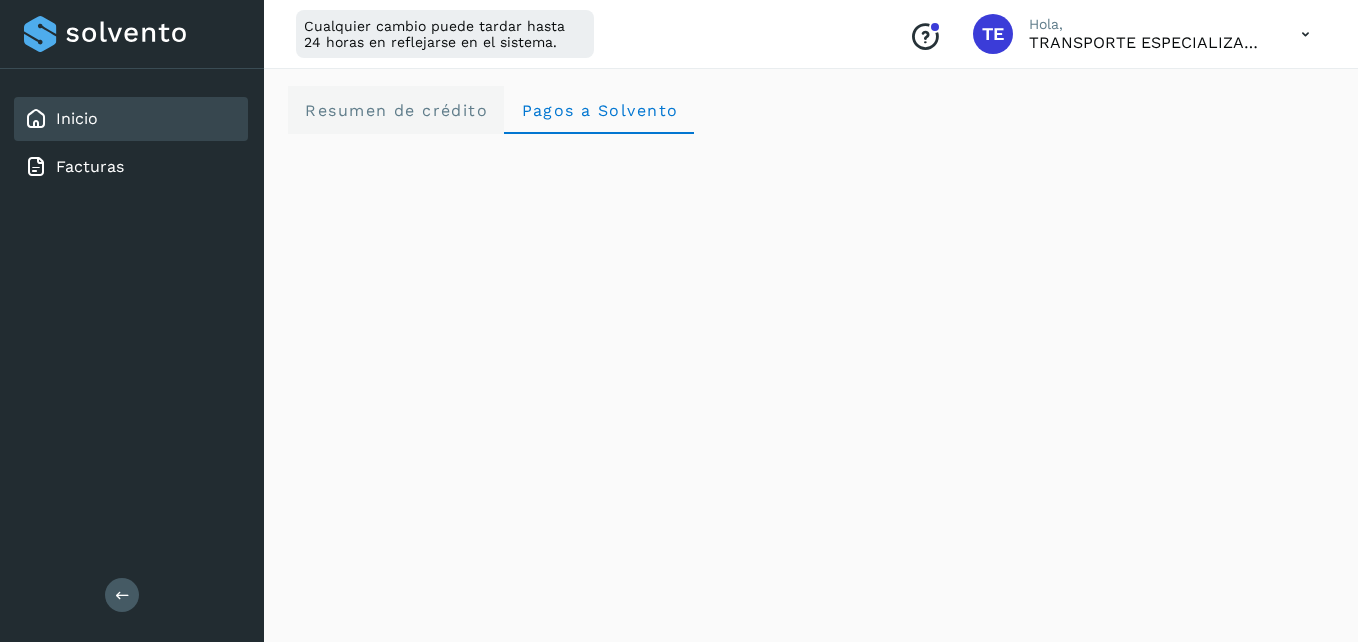 click on "Resumen de crédito" 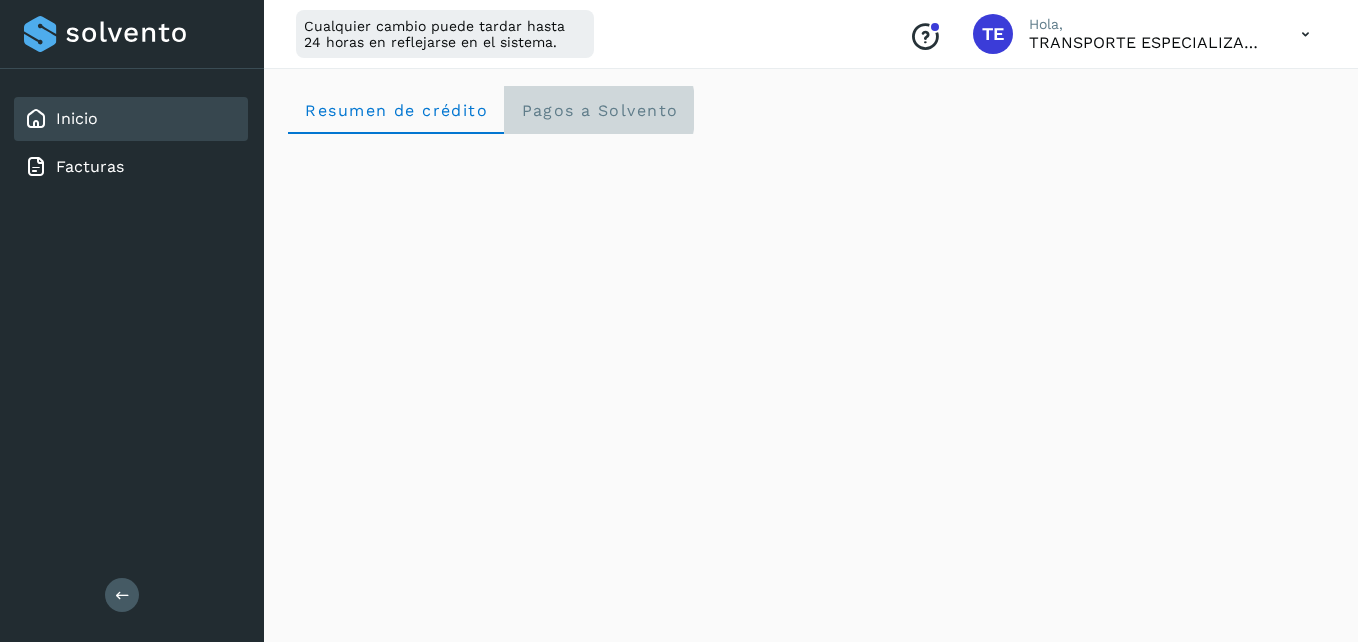 click on "Pagos a Solvento" 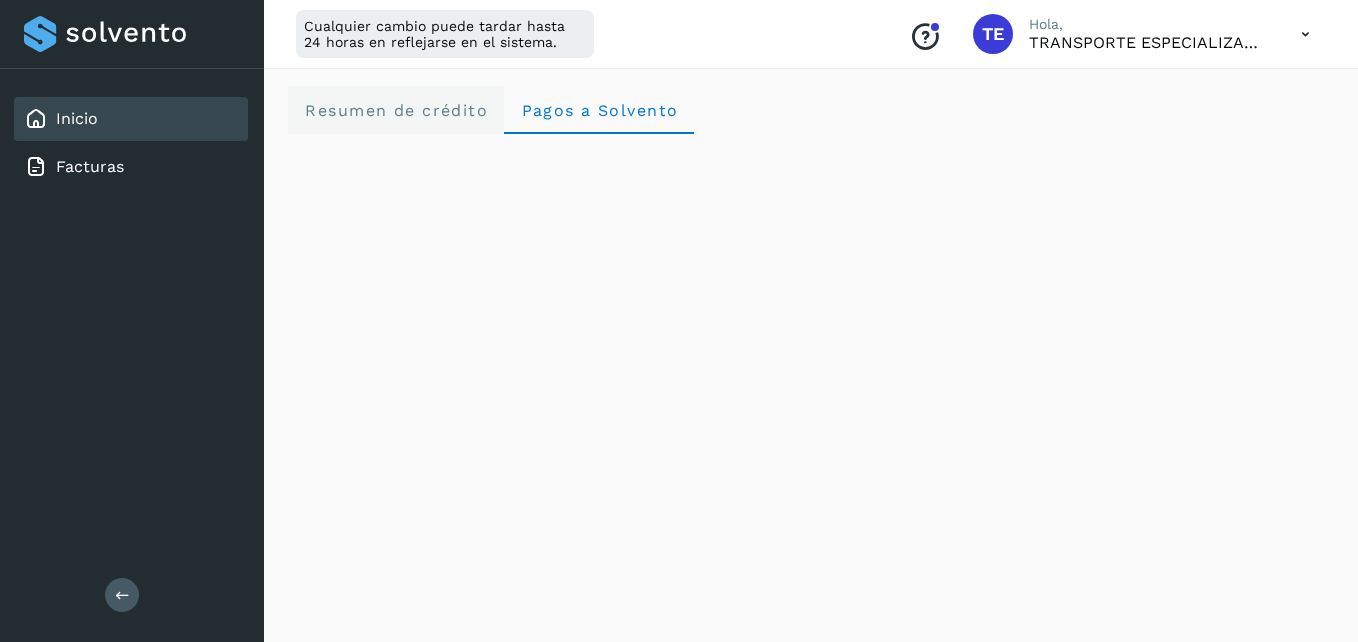 click on "Resumen de crédito" 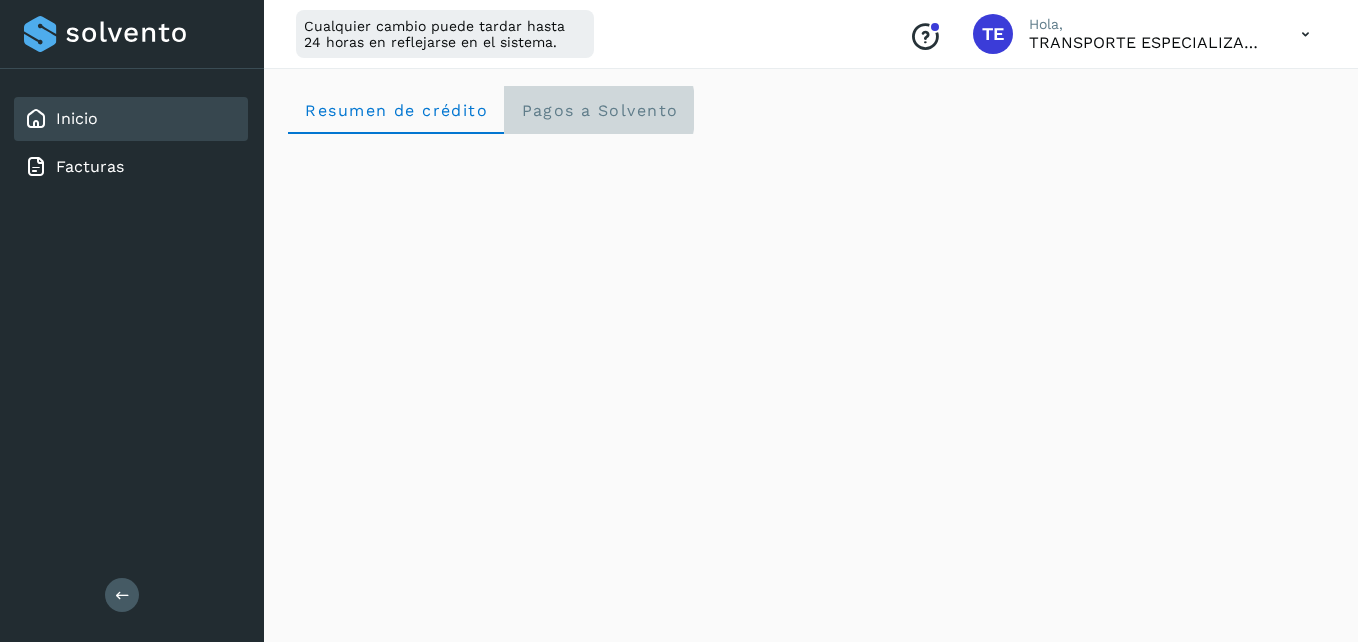click on "Pagos a Solvento" 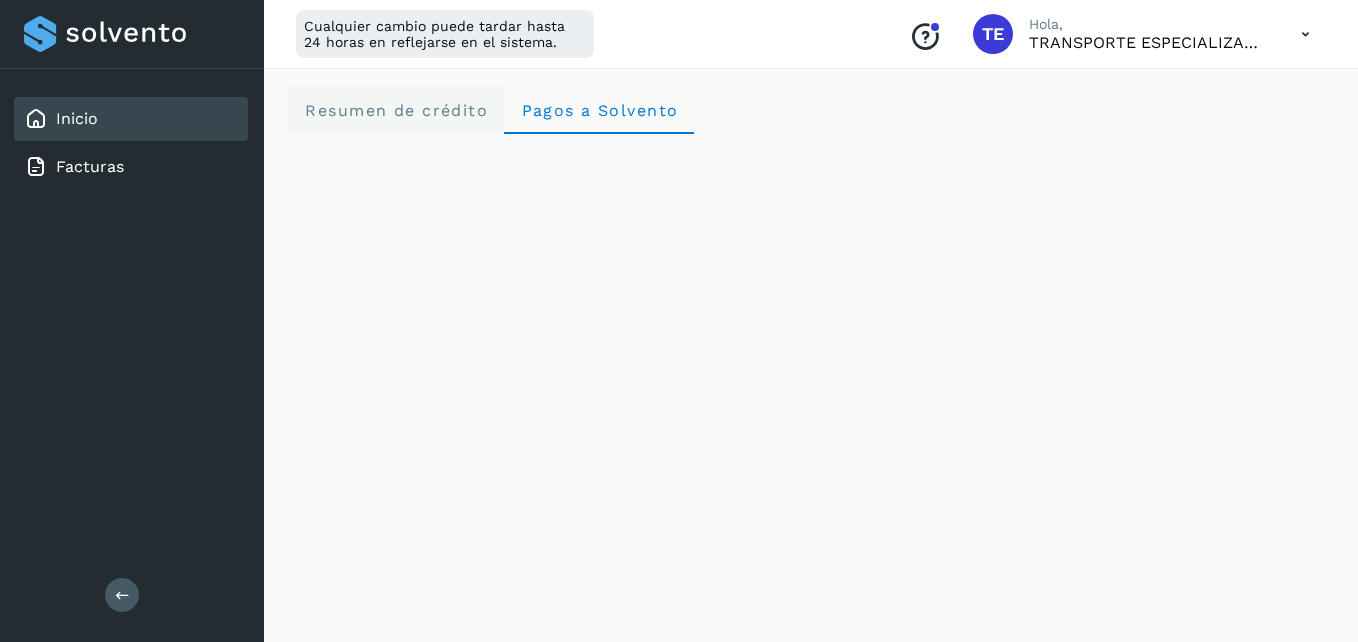 click on "Resumen de crédito" 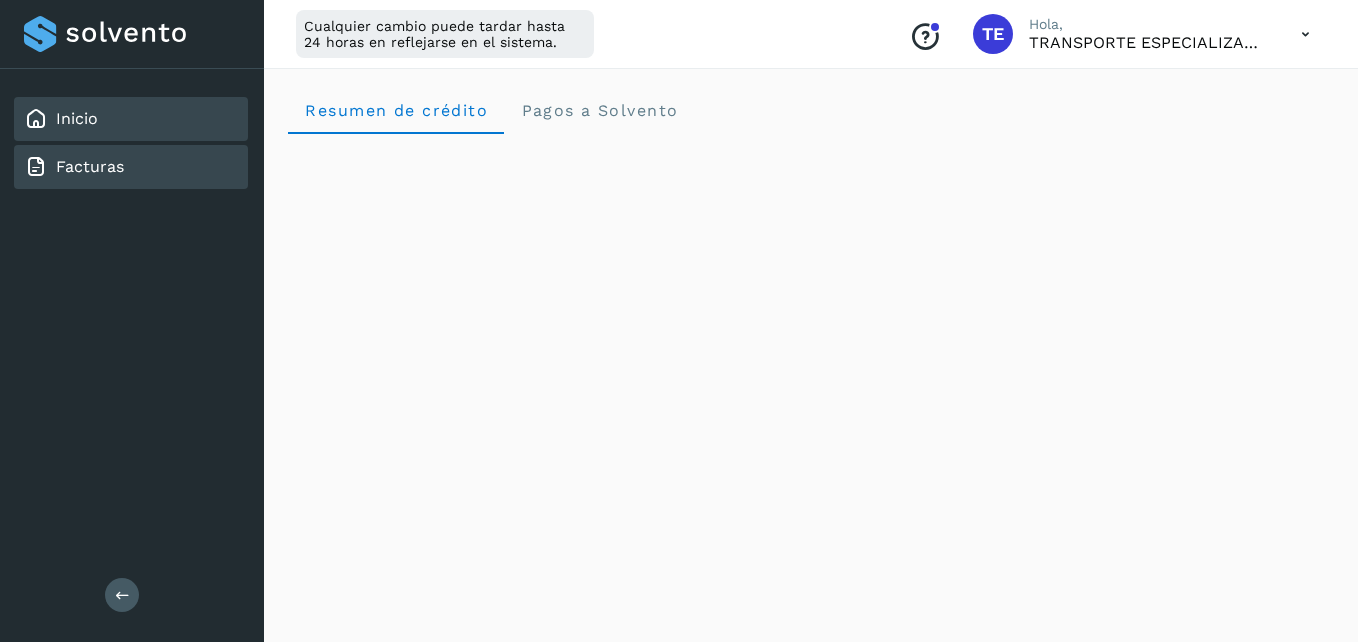 click on "Facturas" 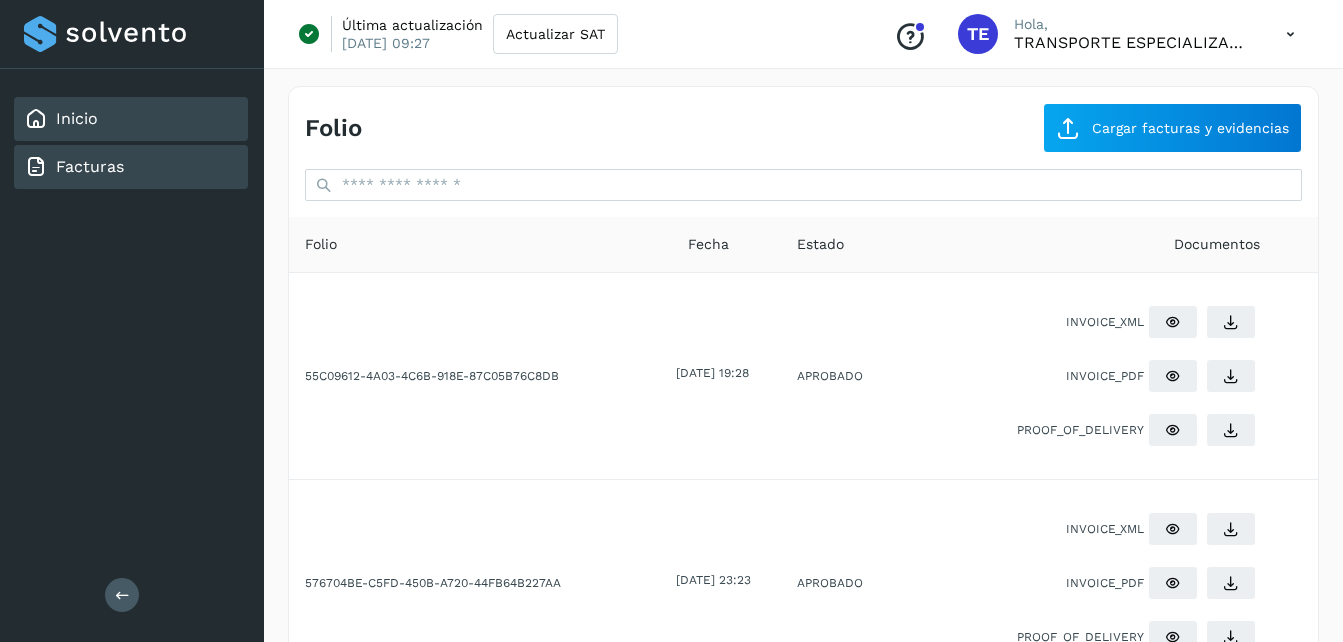 click on "Inicio" 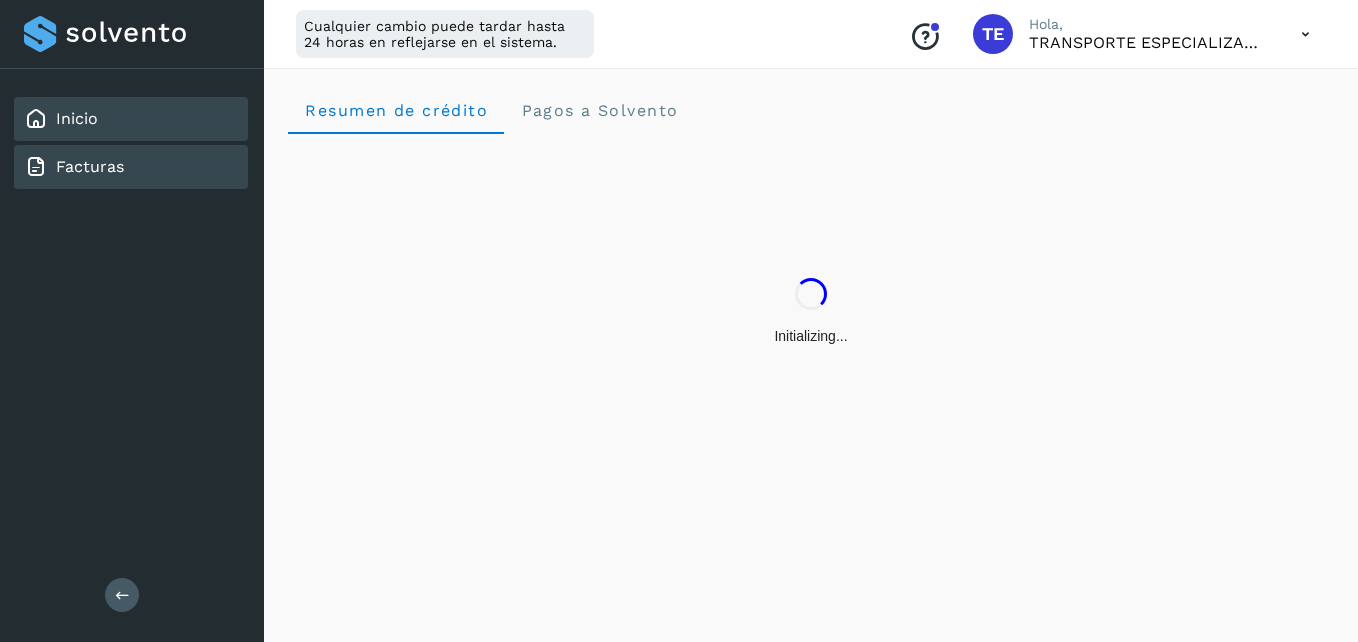 click on "Facturas" 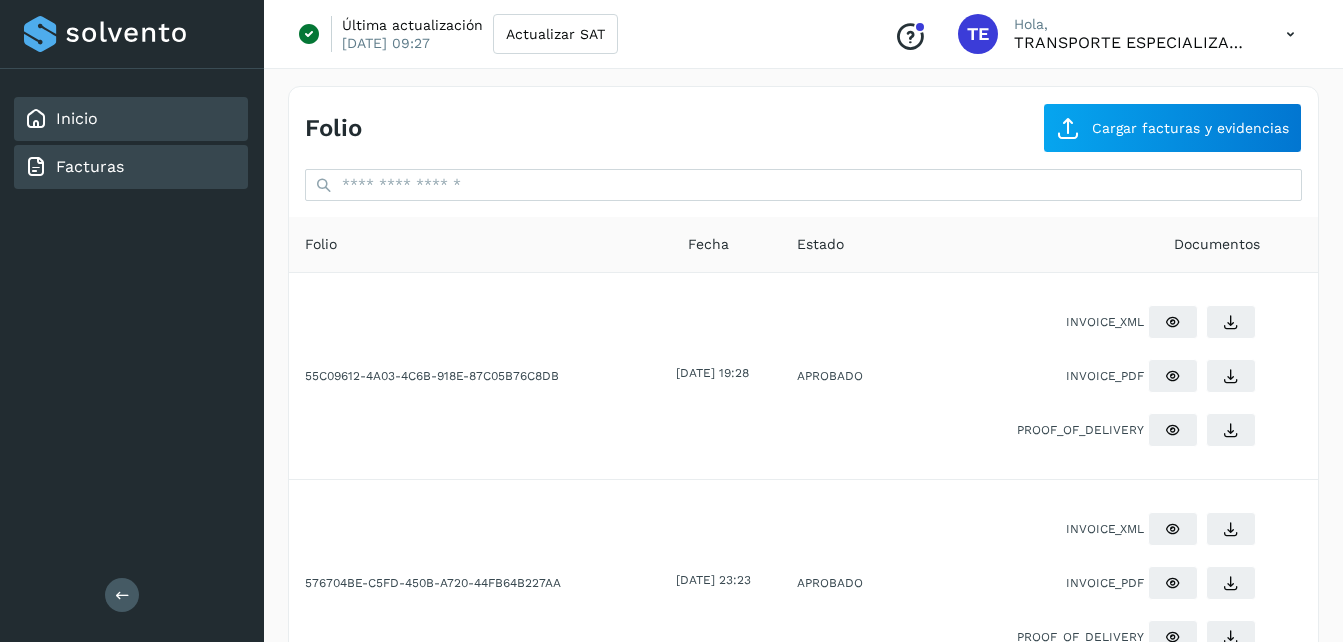 click on "Inicio" 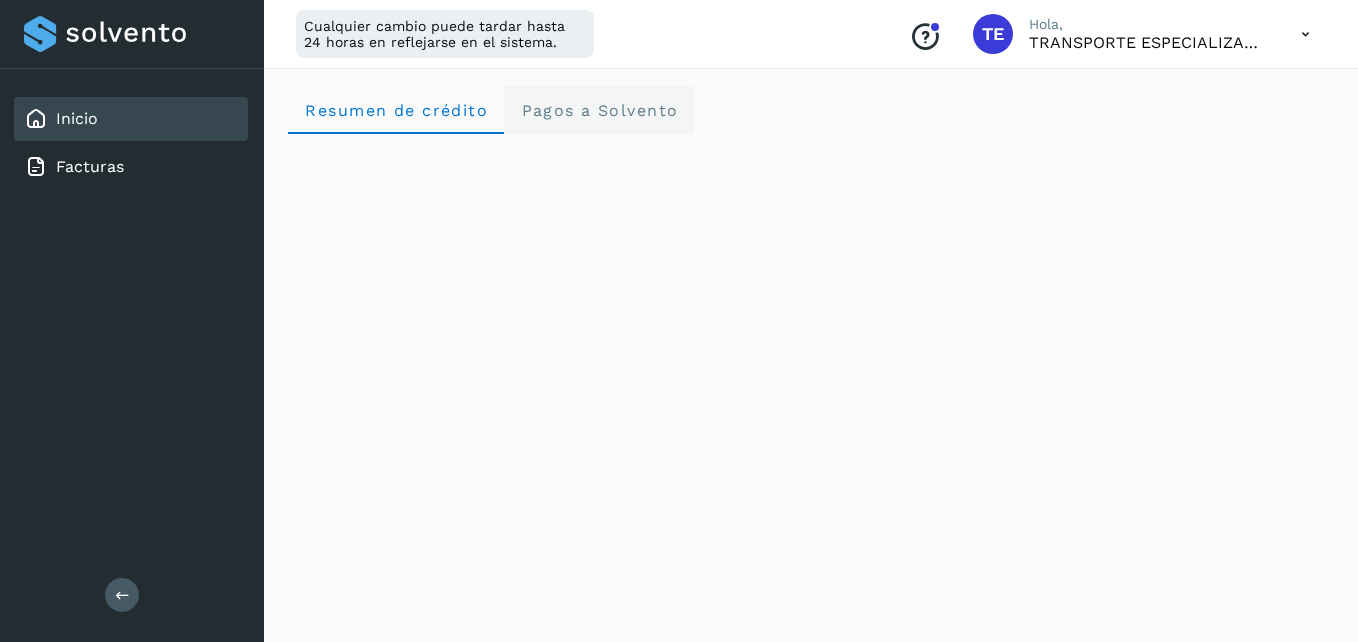 click on "Pagos a Solvento" 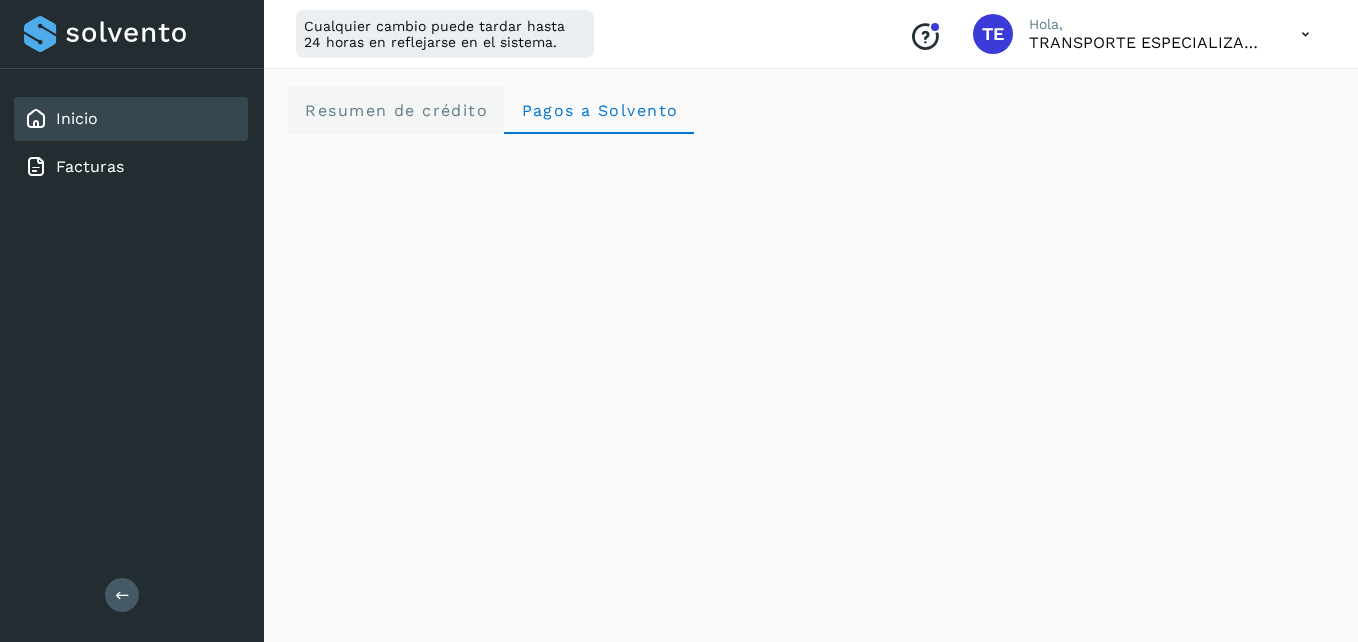 click on "Resumen de crédito" 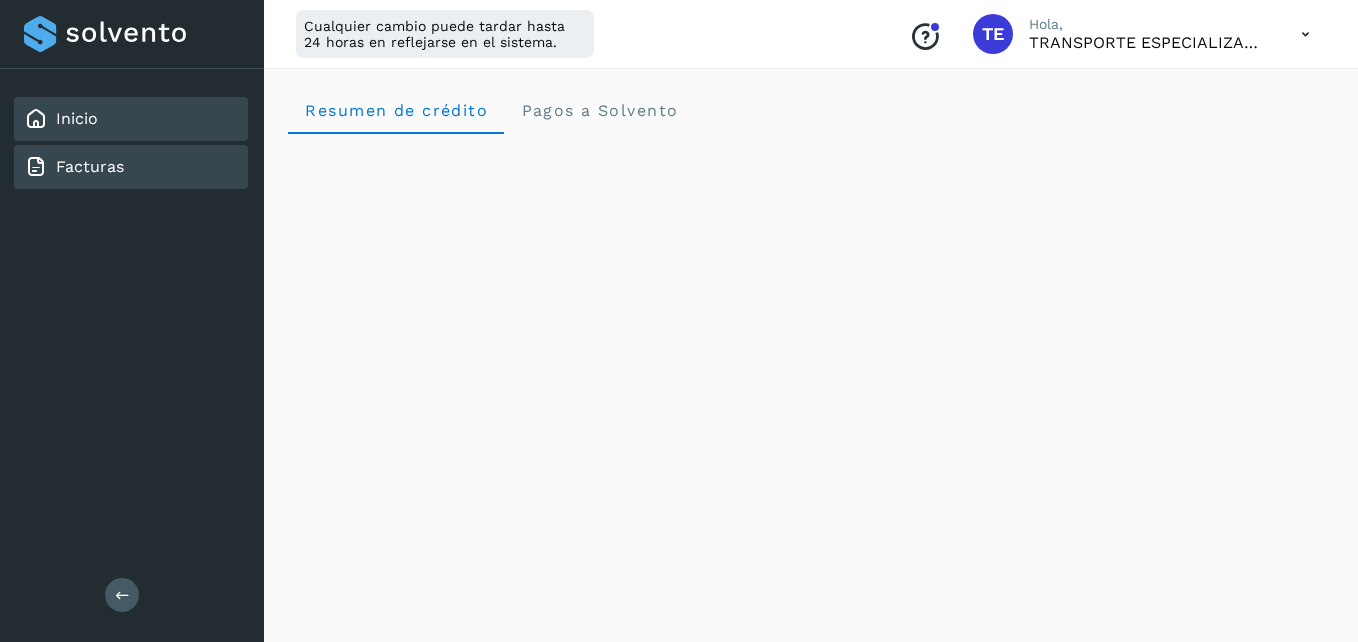 click on "Facturas" 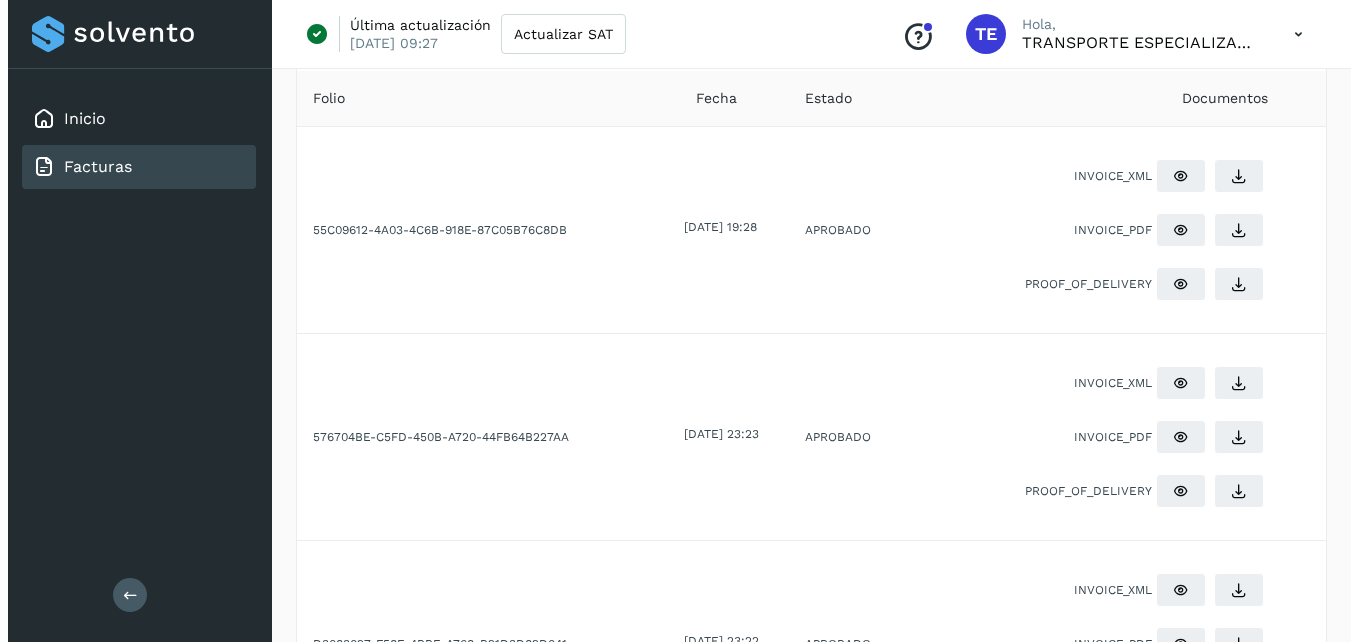scroll, scrollTop: 0, scrollLeft: 0, axis: both 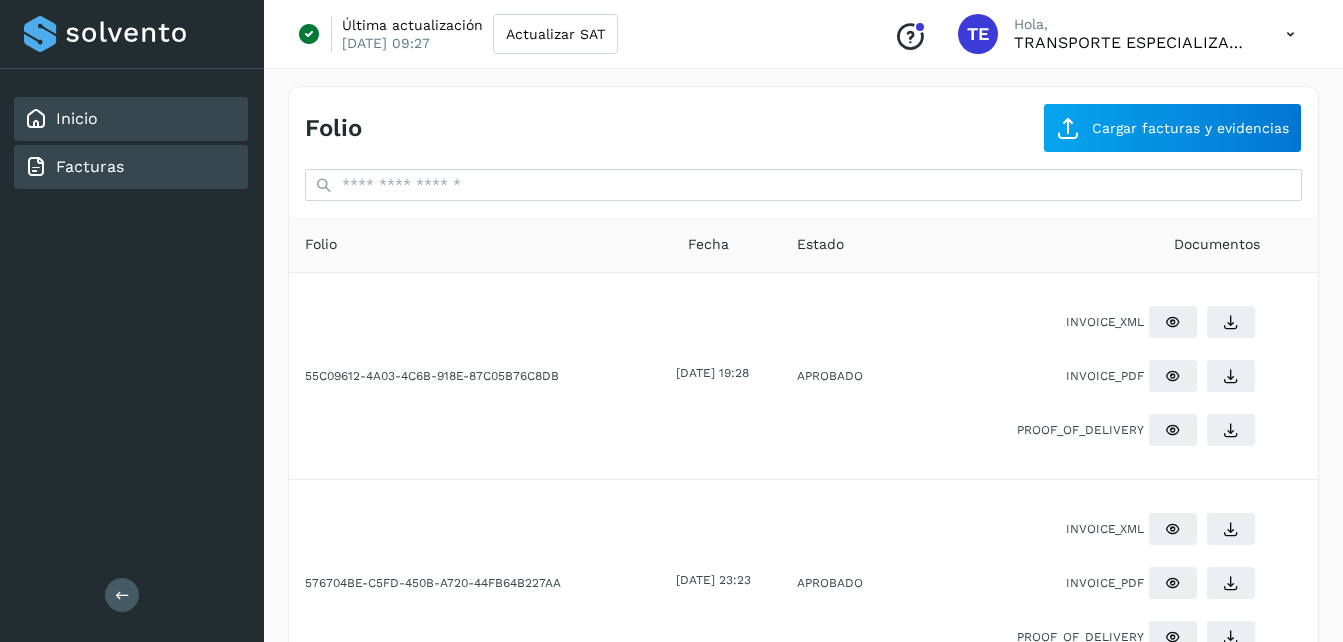 click on "Inicio" at bounding box center [77, 118] 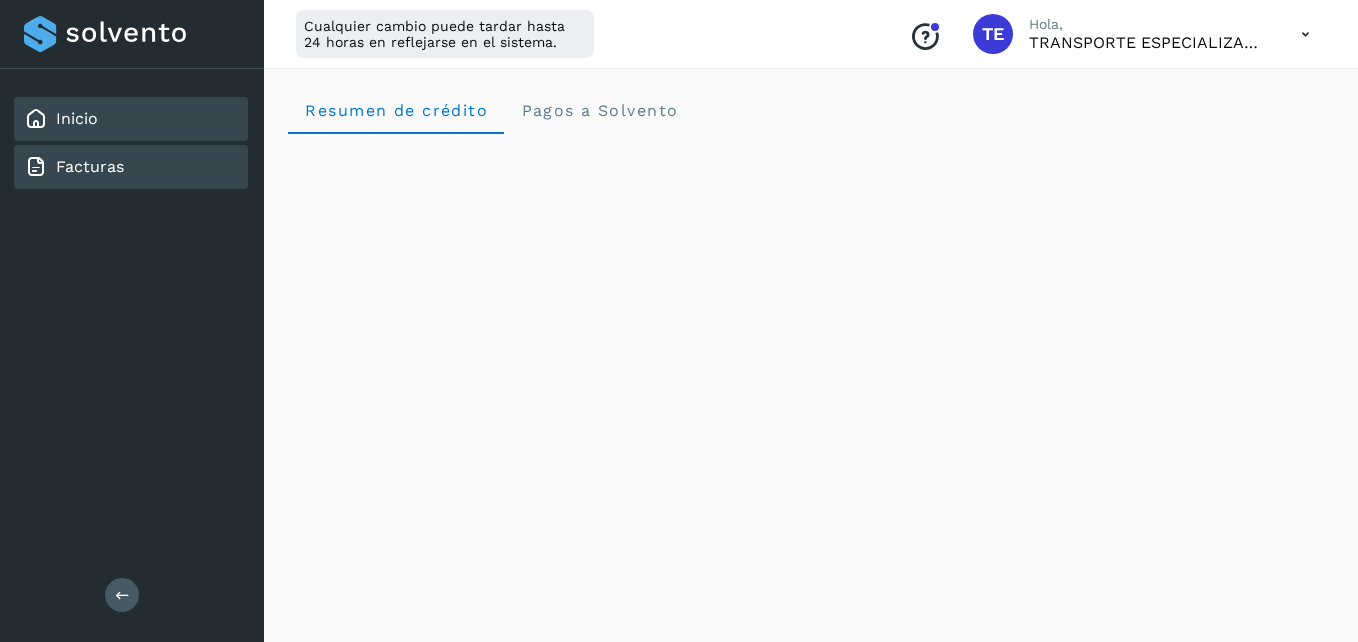 click on "Facturas" 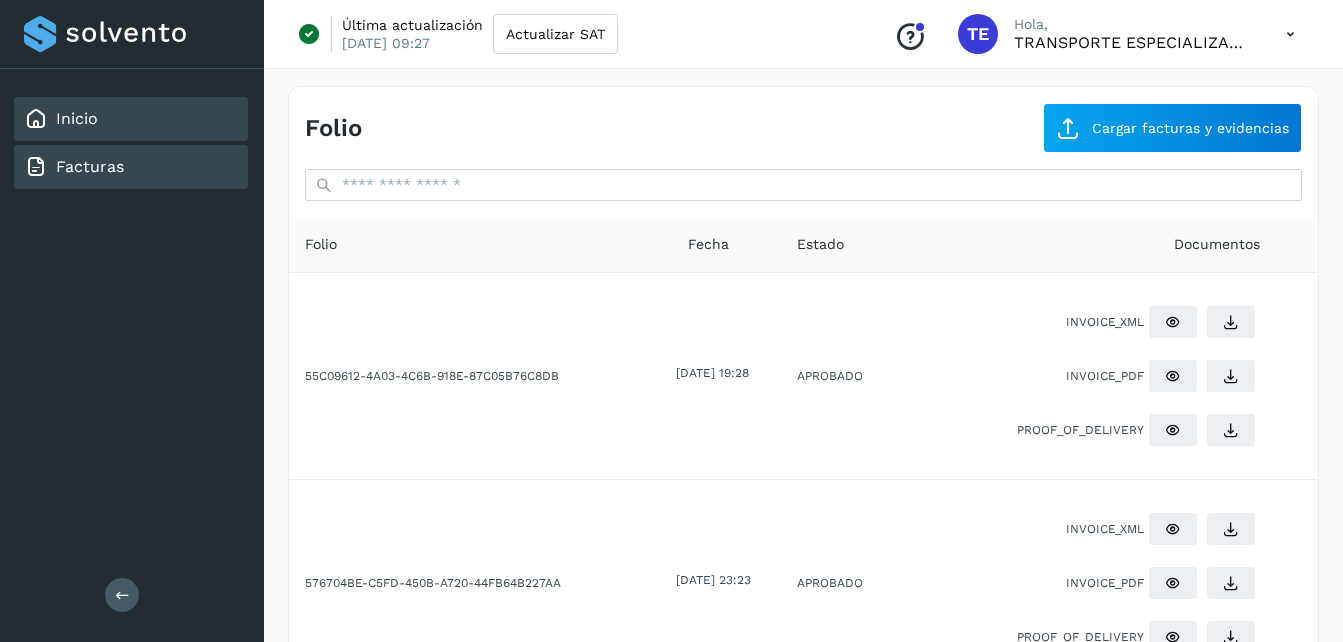 click on "Inicio" 